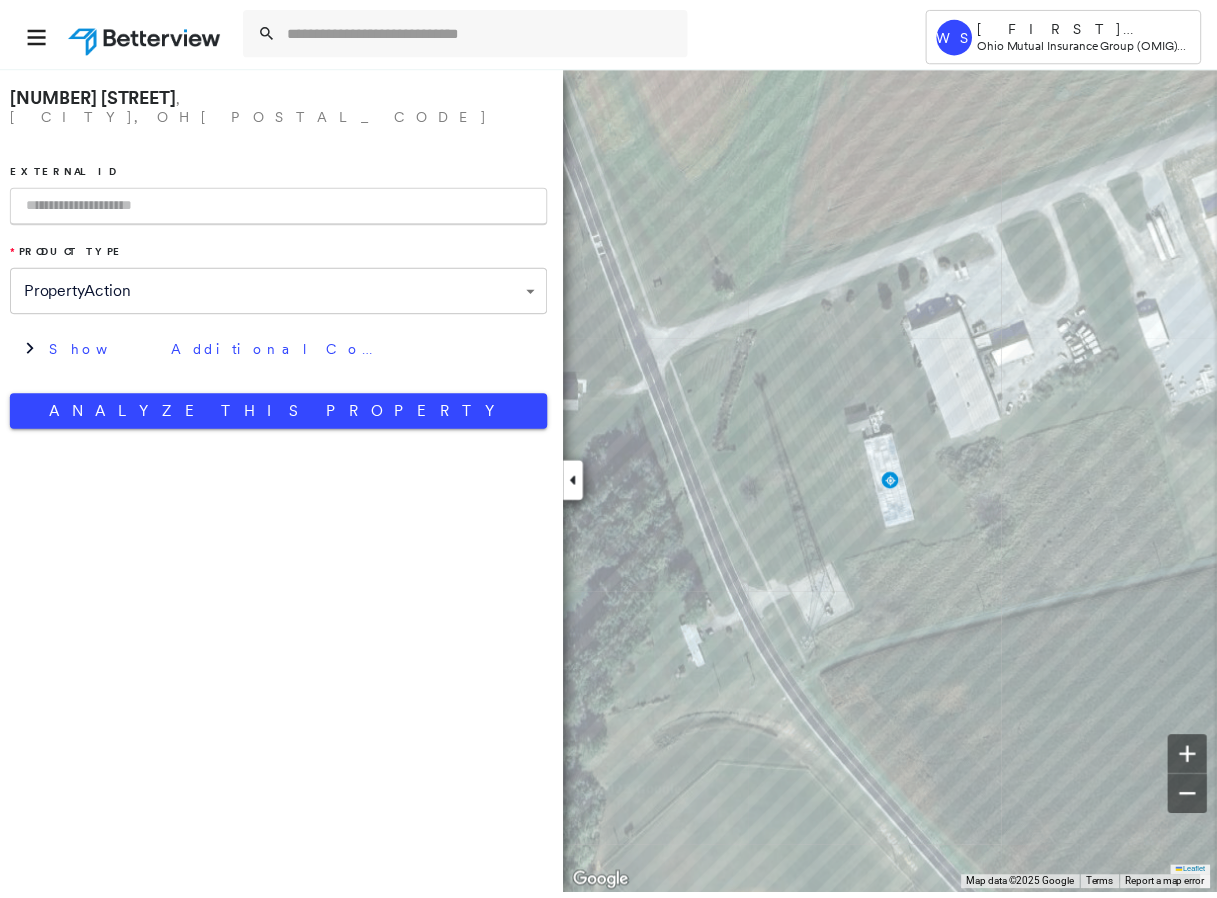 scroll, scrollTop: 0, scrollLeft: 0, axis: both 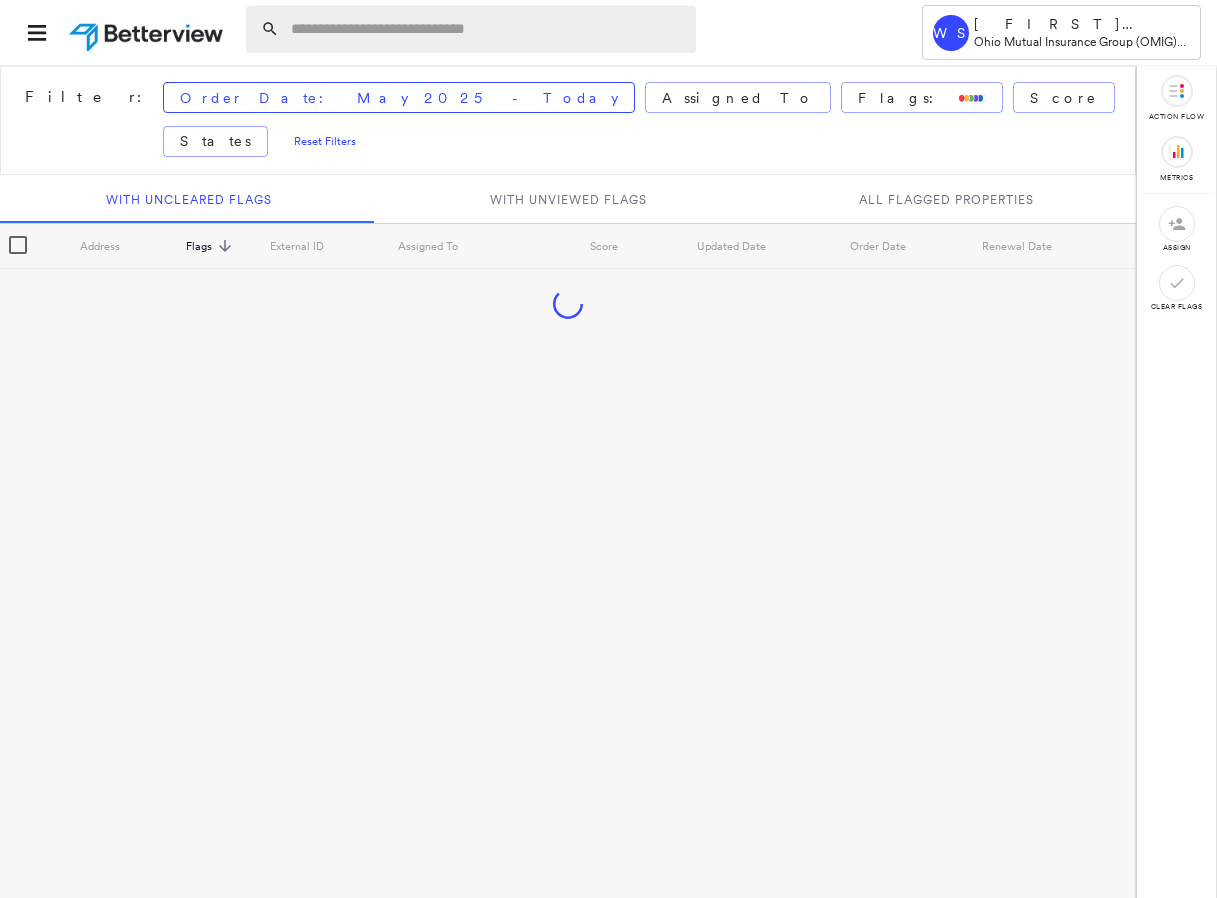 drag, startPoint x: 321, startPoint y: 34, endPoint x: 341, endPoint y: 36, distance: 20.09975 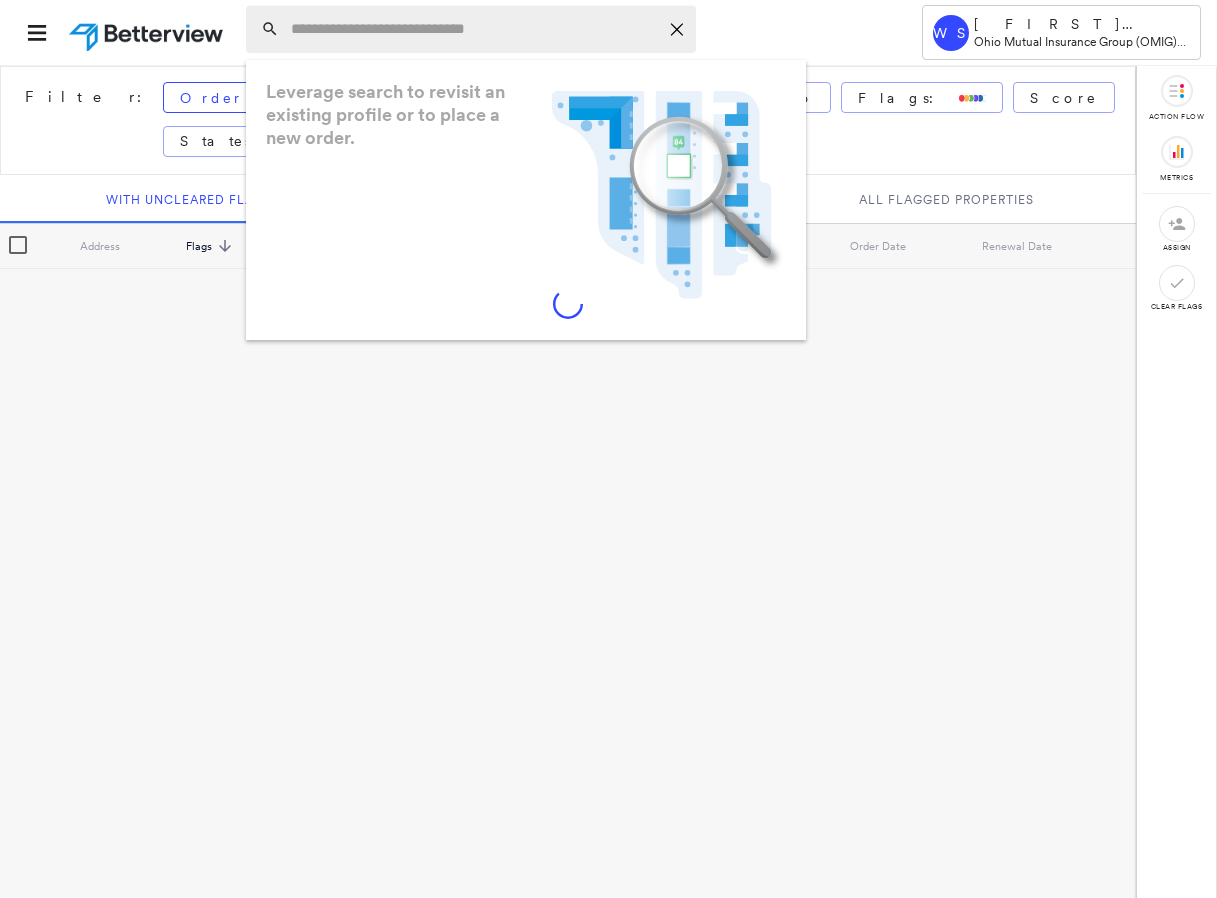 type on "*" 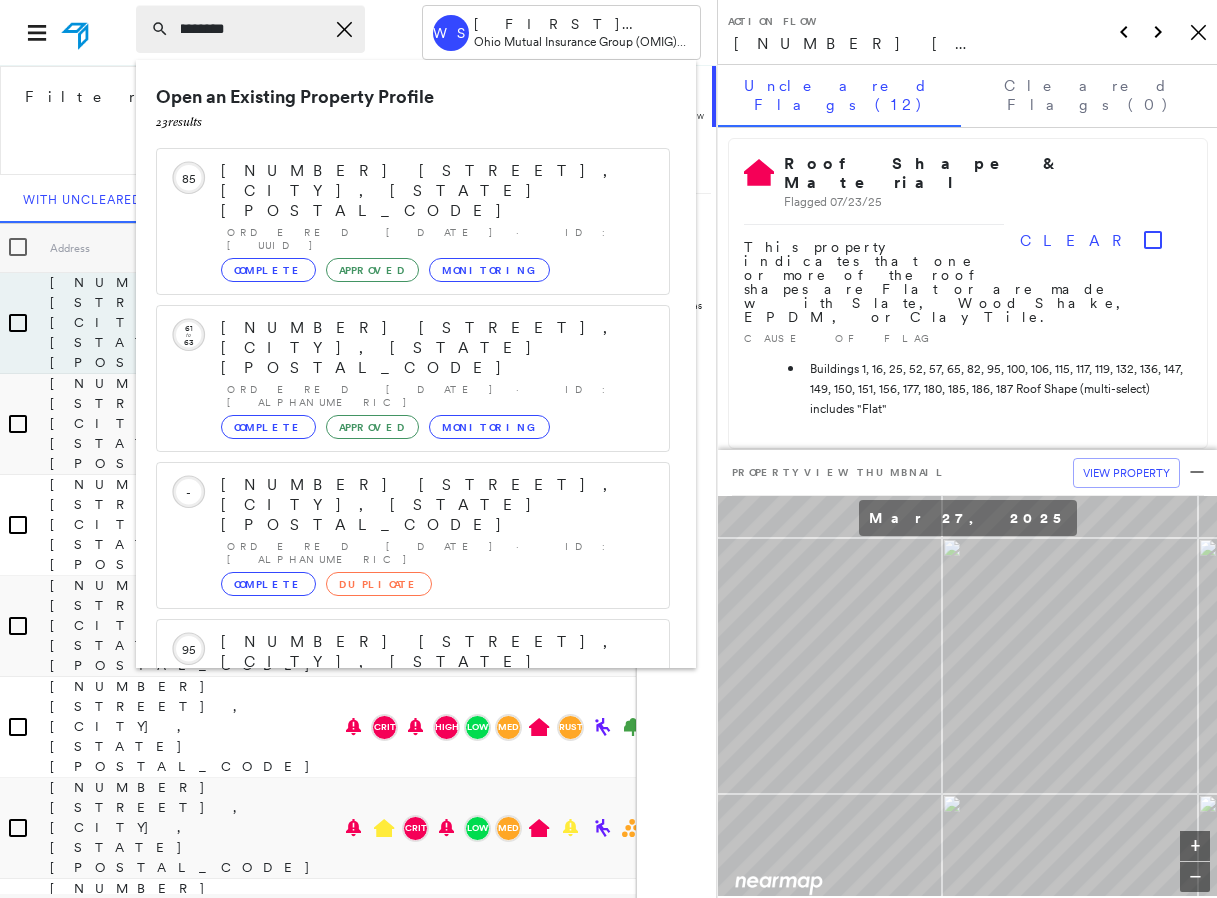 scroll, scrollTop: 0, scrollLeft: 119, axis: horizontal 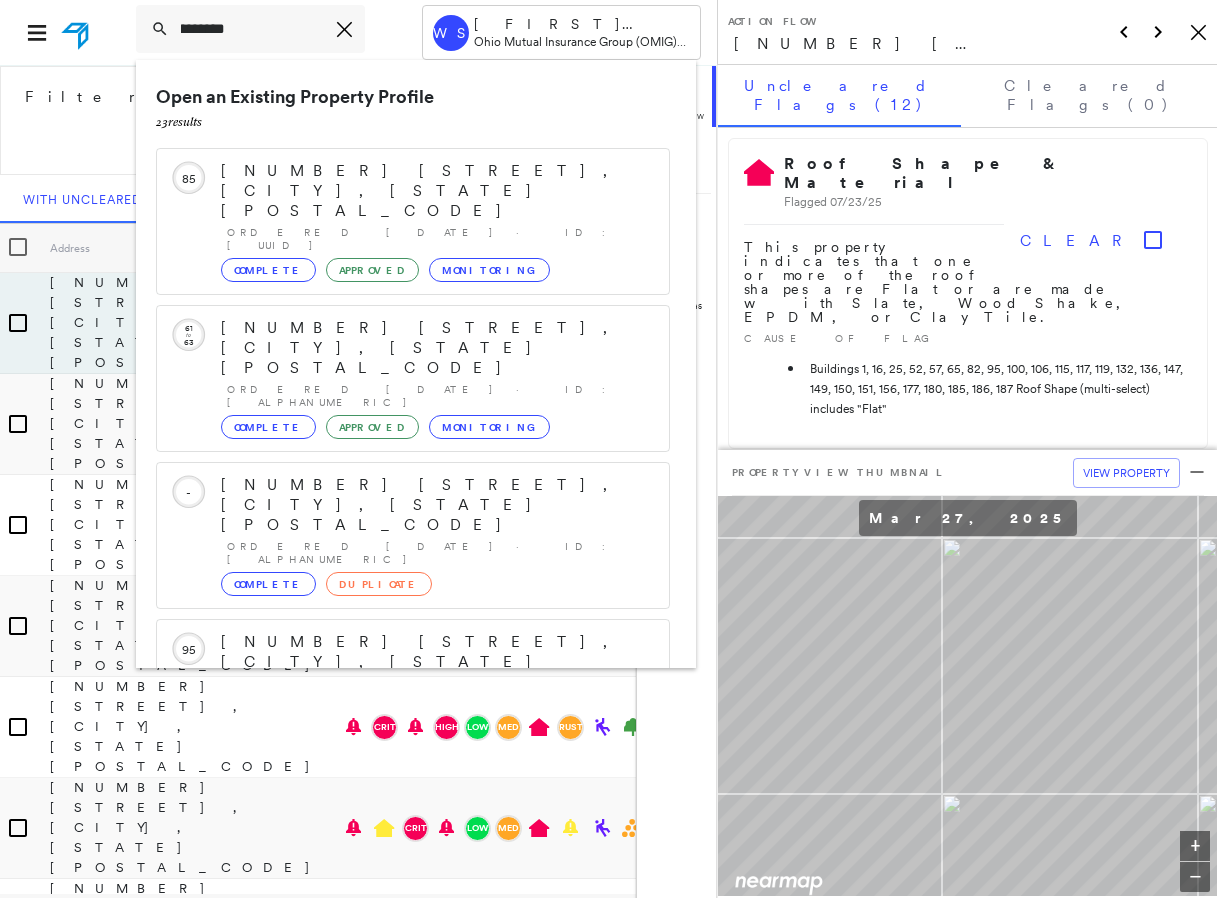 click on "Icon_Closemodal" 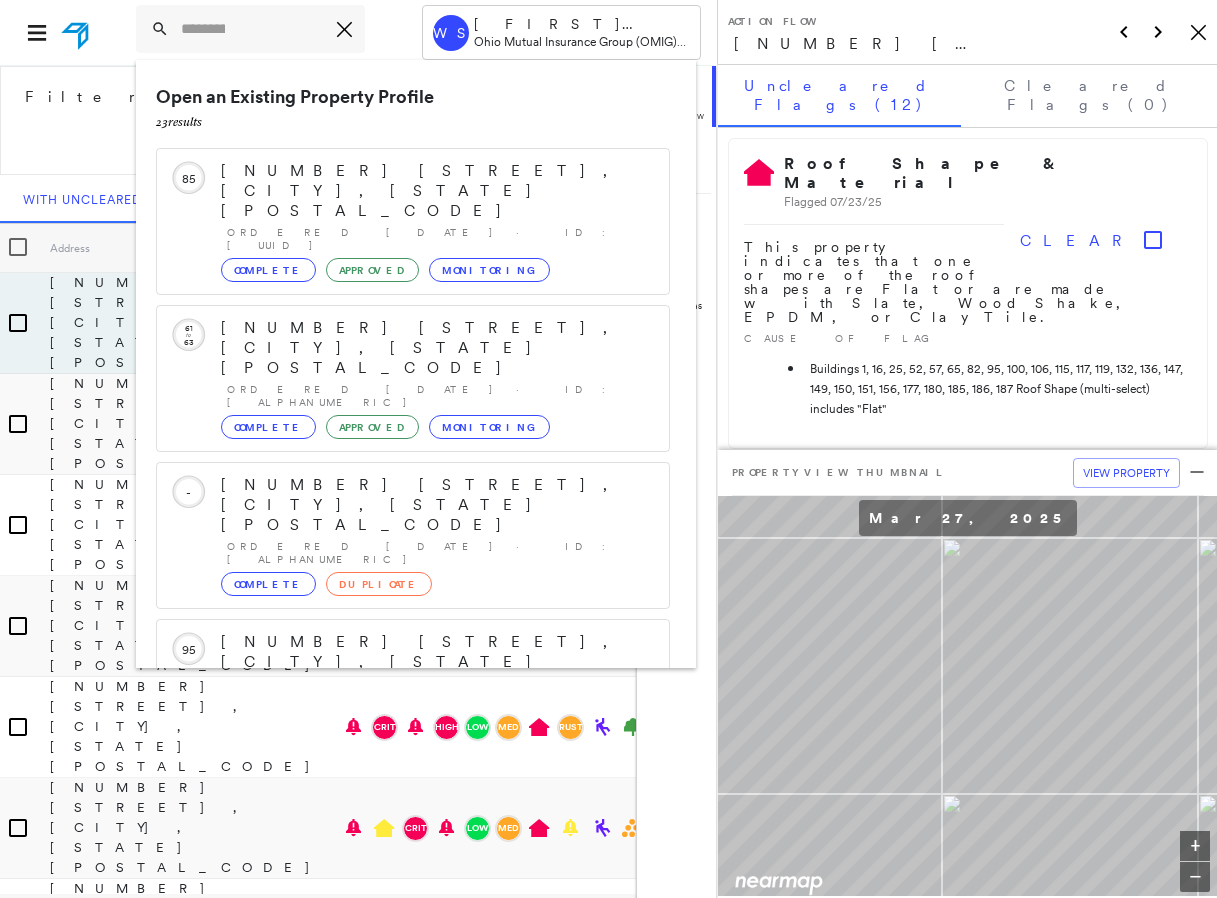 scroll, scrollTop: 0, scrollLeft: 0, axis: both 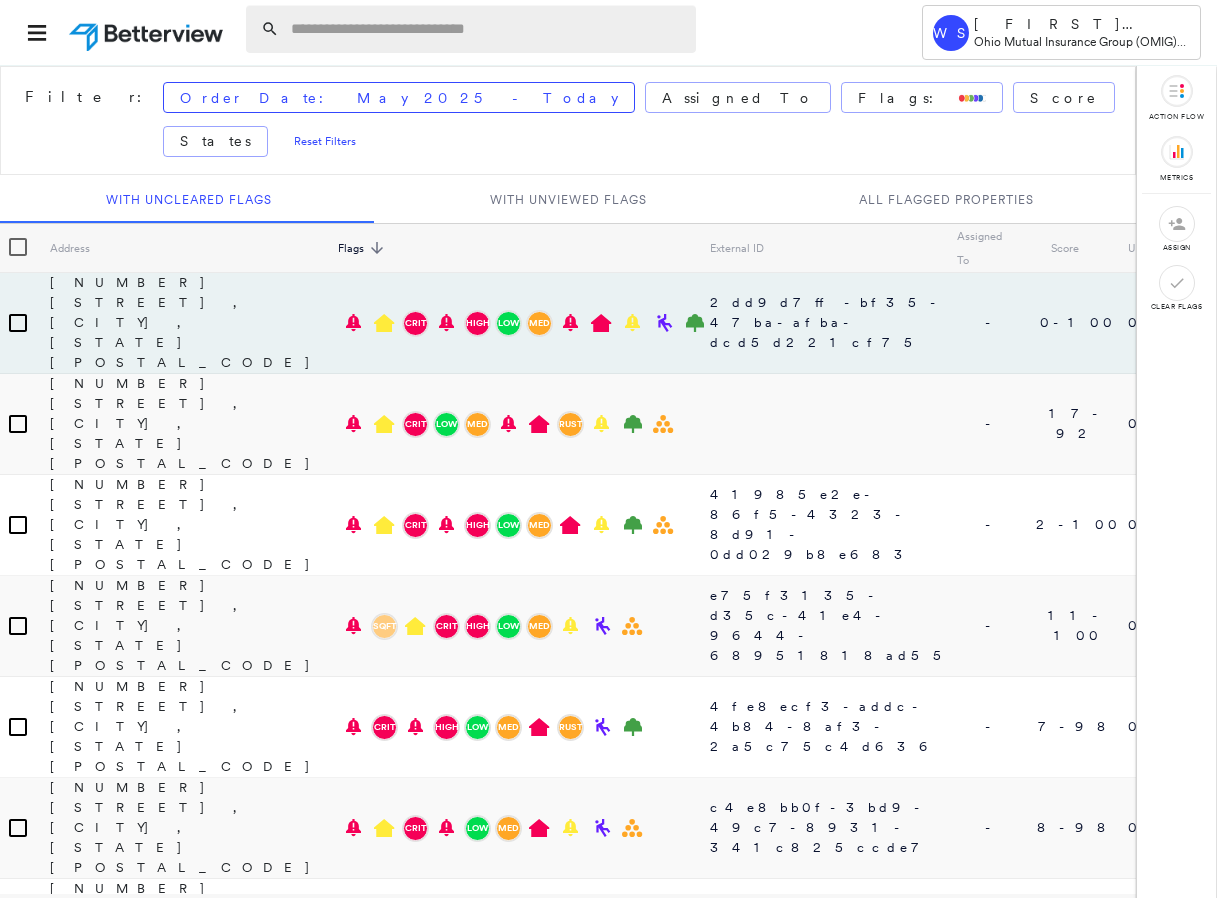 click at bounding box center [487, 29] 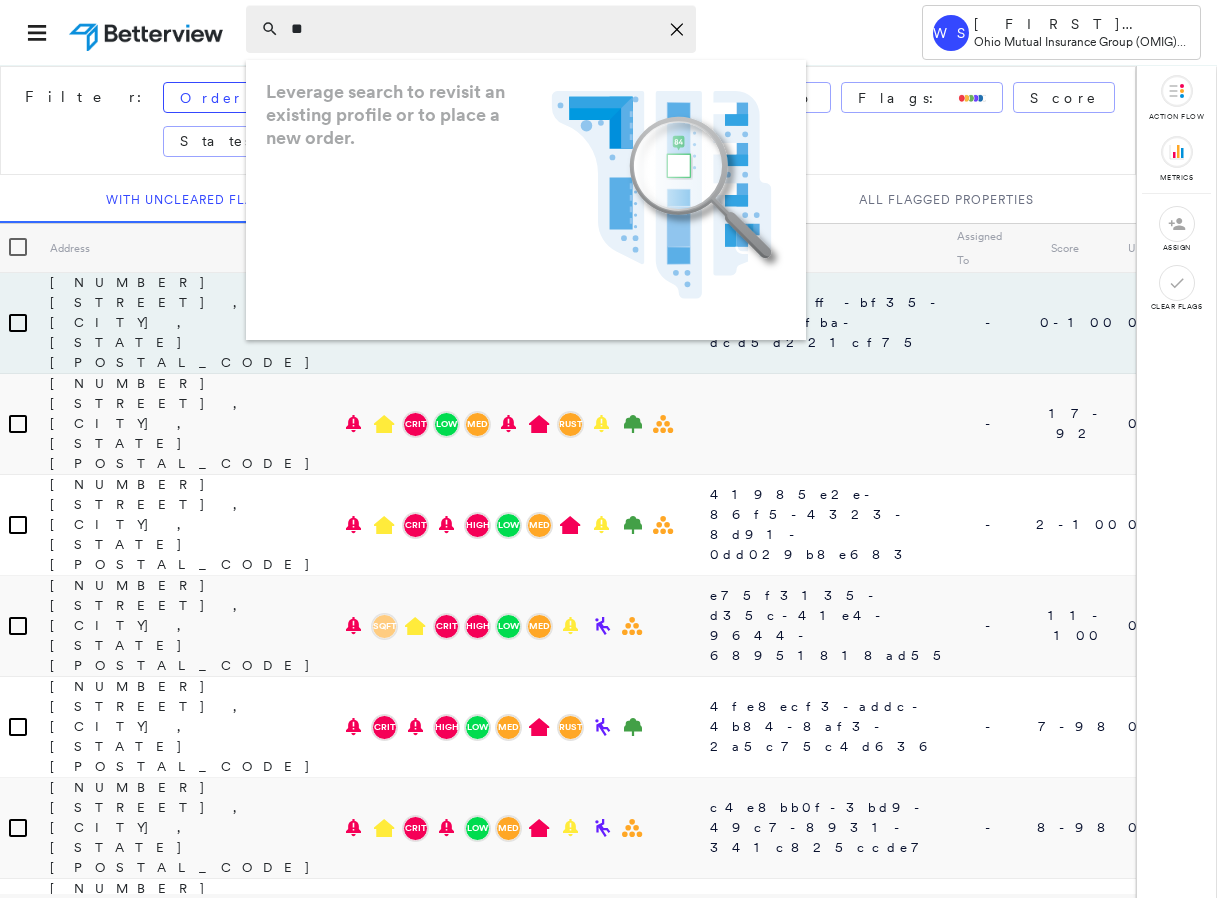 type on "*" 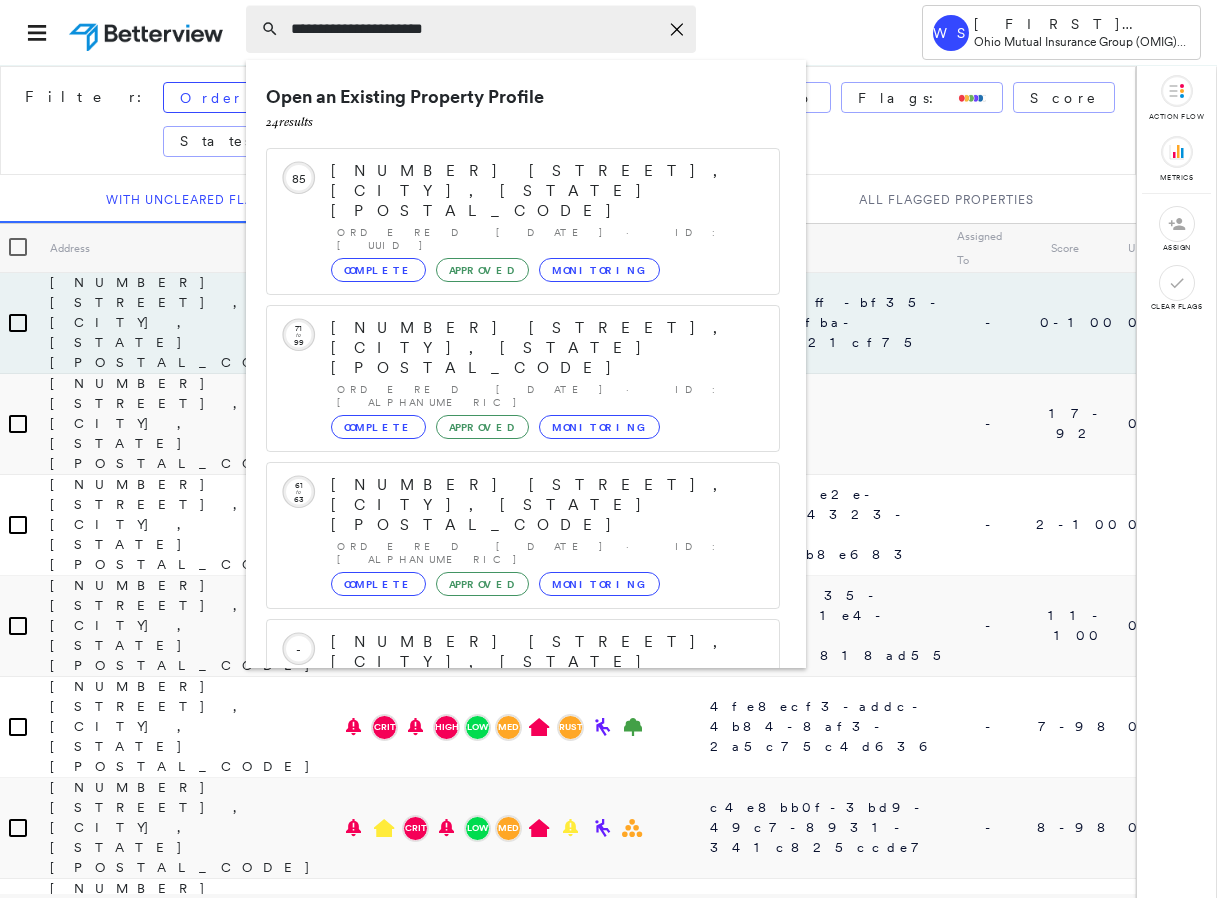 type on "**********" 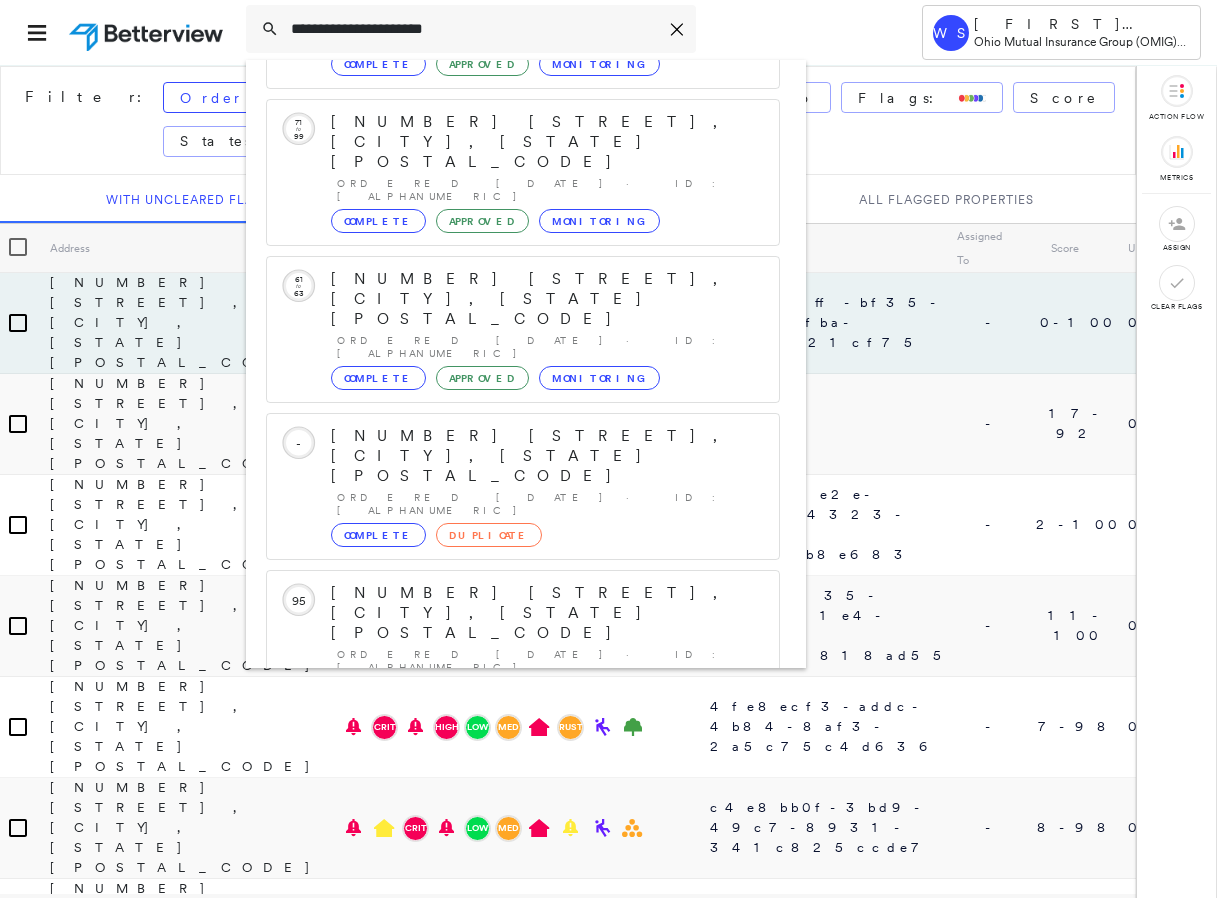 scroll, scrollTop: 213, scrollLeft: 0, axis: vertical 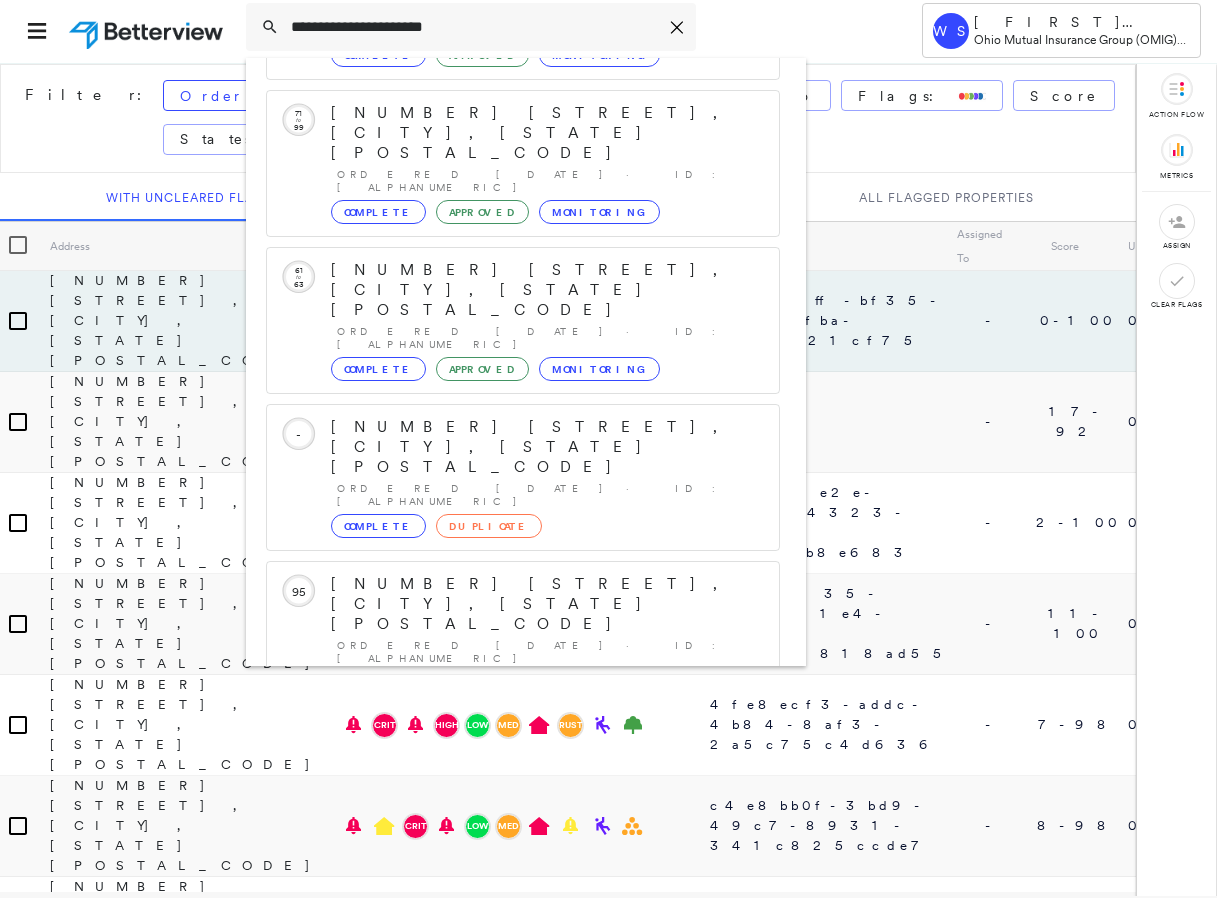 click 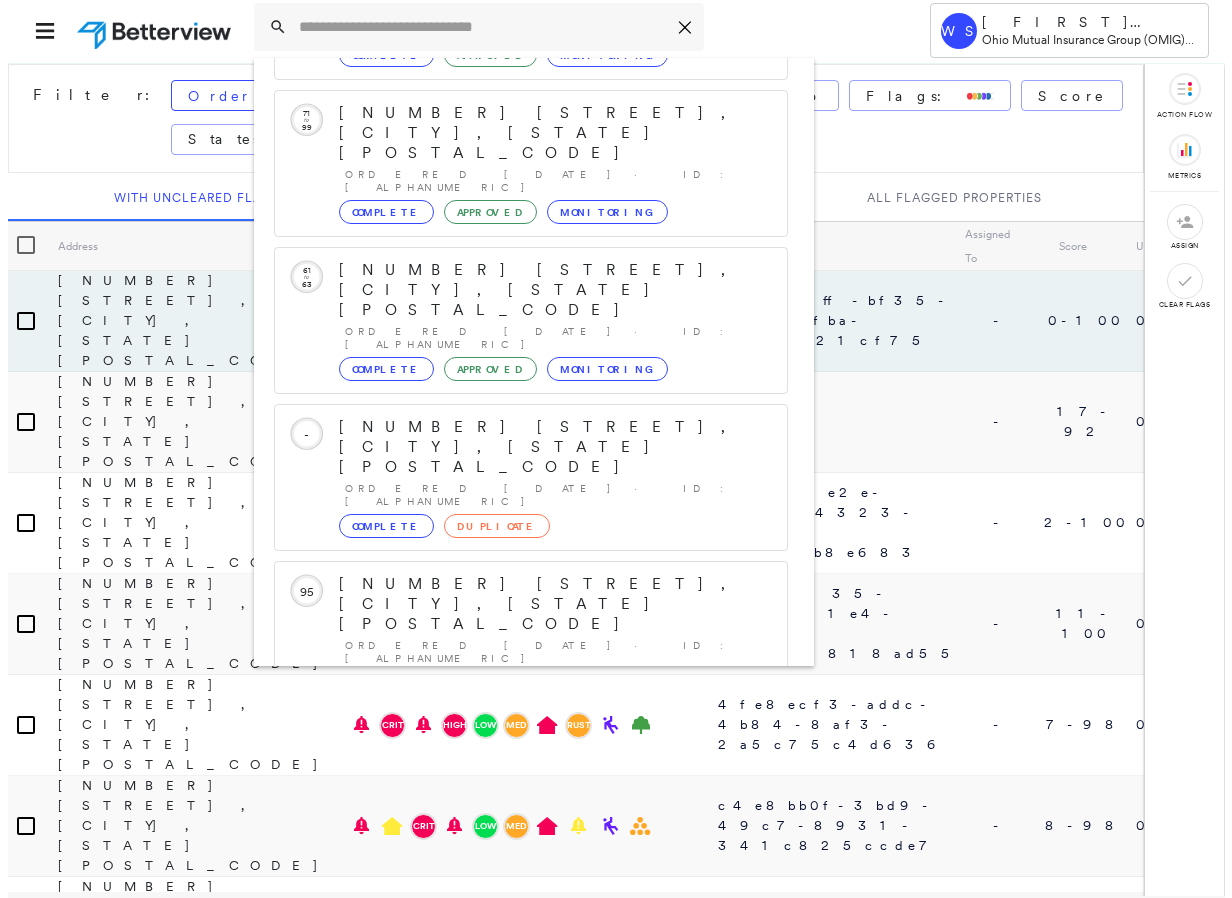 scroll, scrollTop: 0, scrollLeft: 0, axis: both 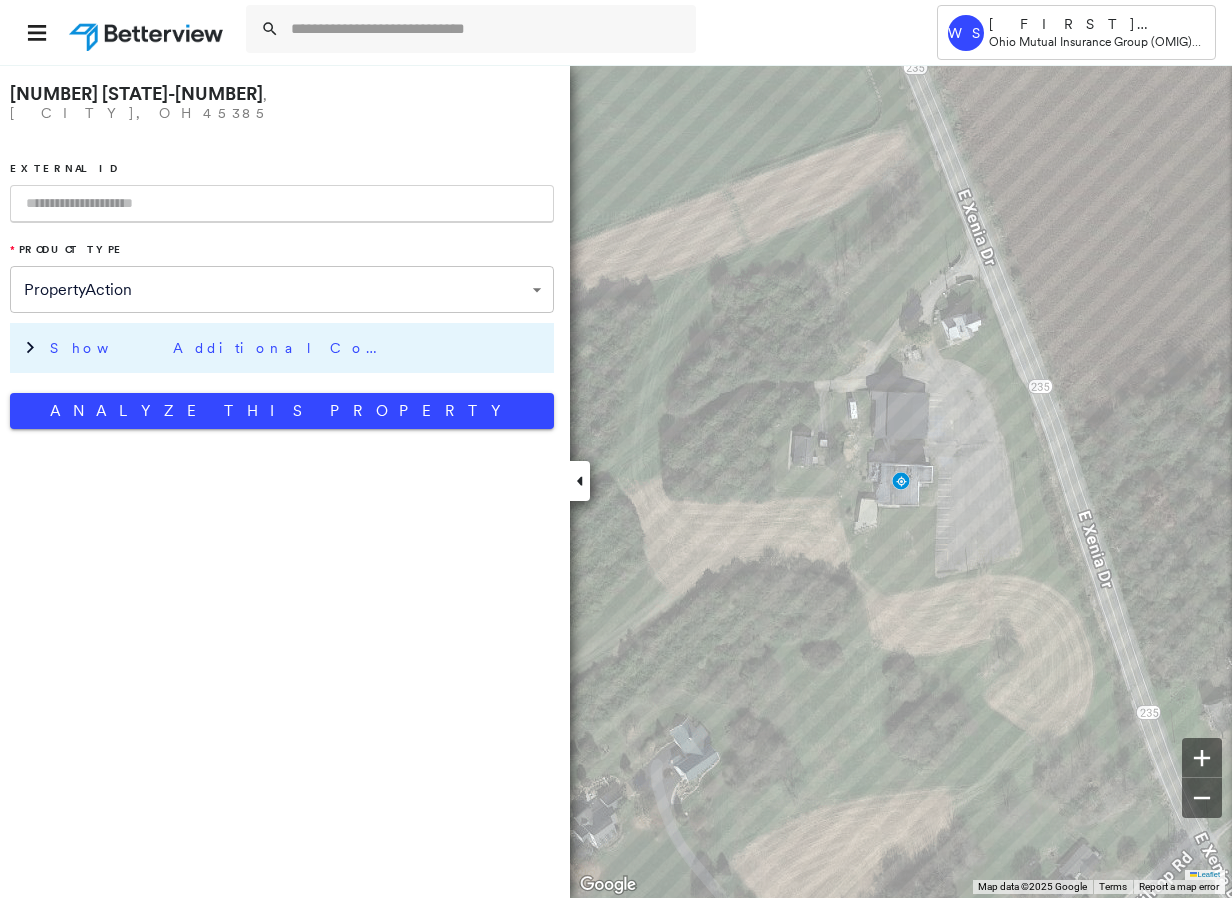 click on "Show Additional Company Data" at bounding box center (220, 348) 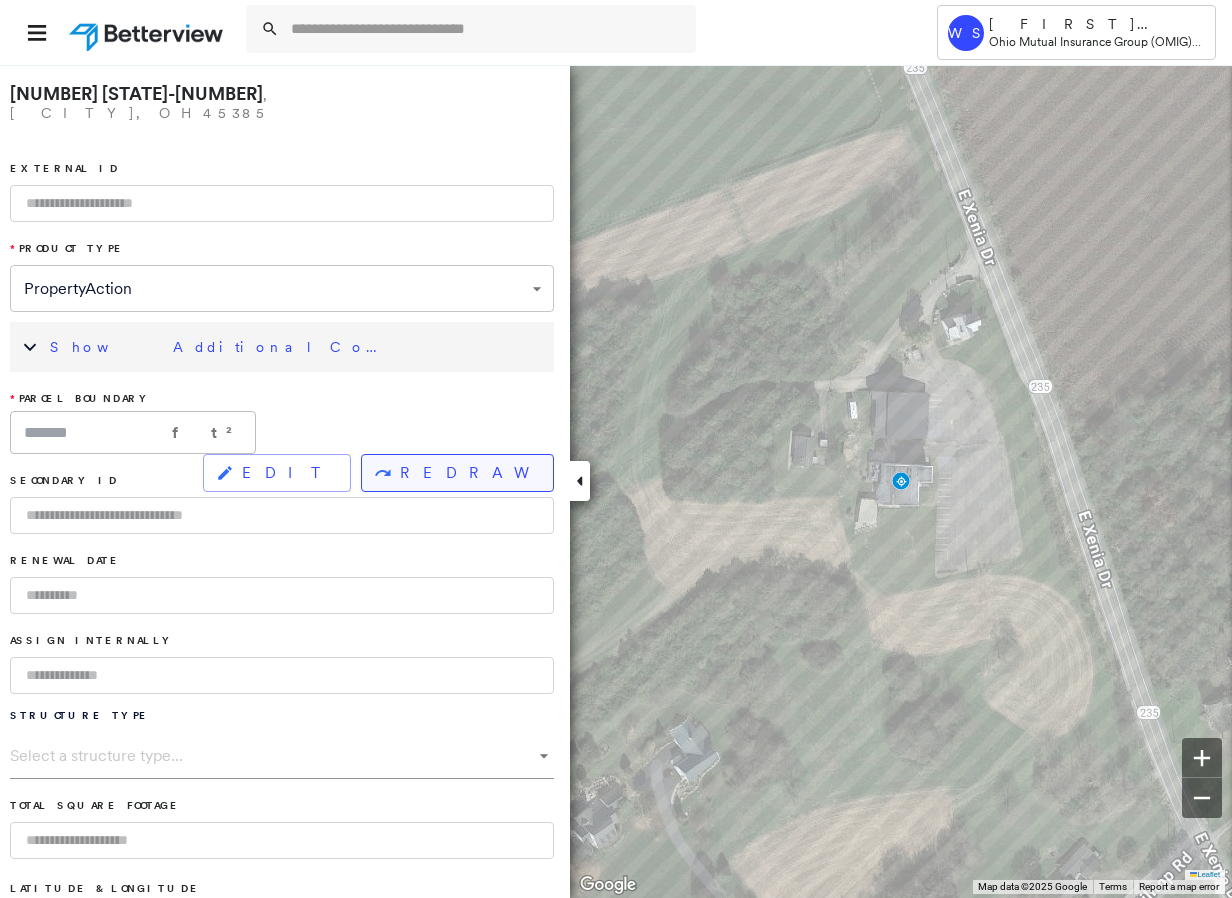 click on "REDRAW" at bounding box center (468, 473) 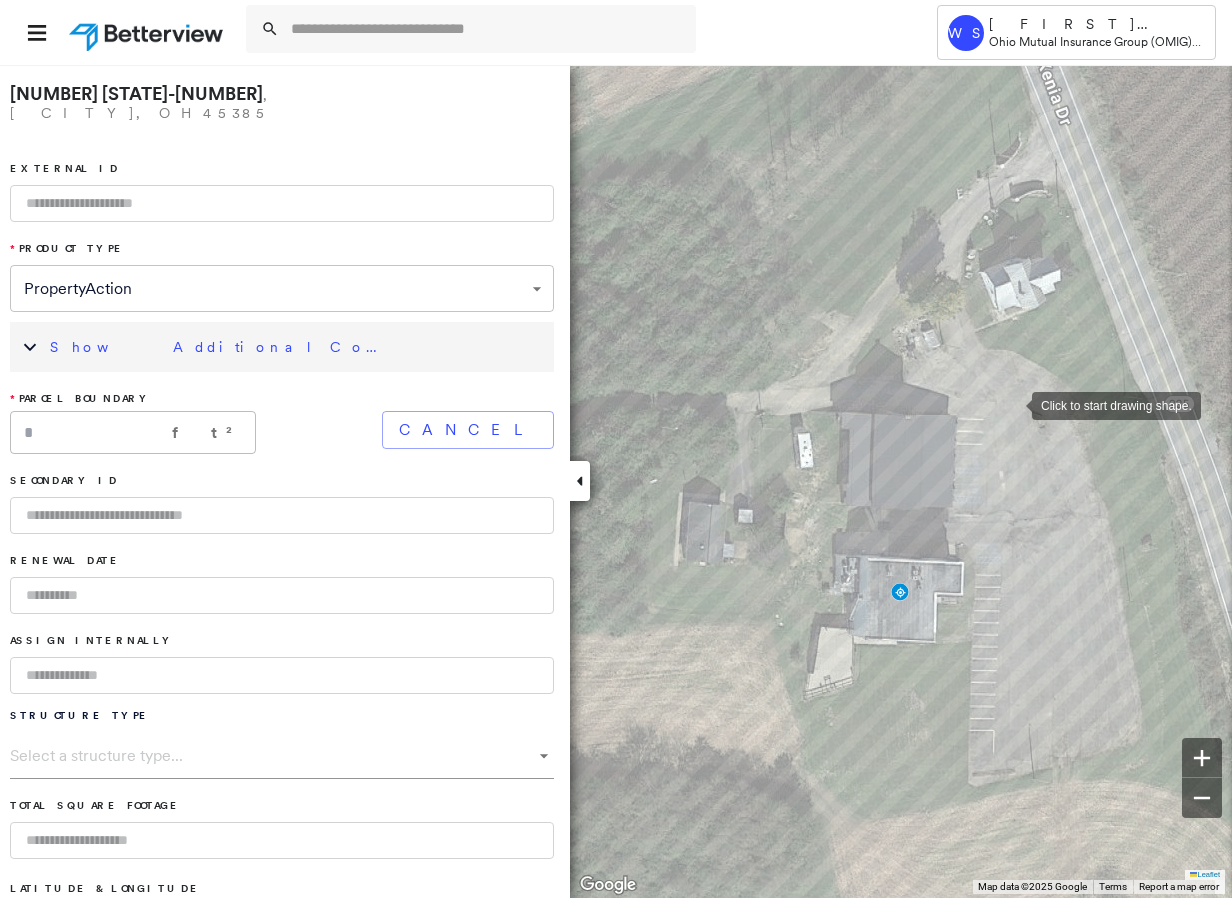 drag, startPoint x: 961, startPoint y: 393, endPoint x: 1010, endPoint y: 403, distance: 50.01 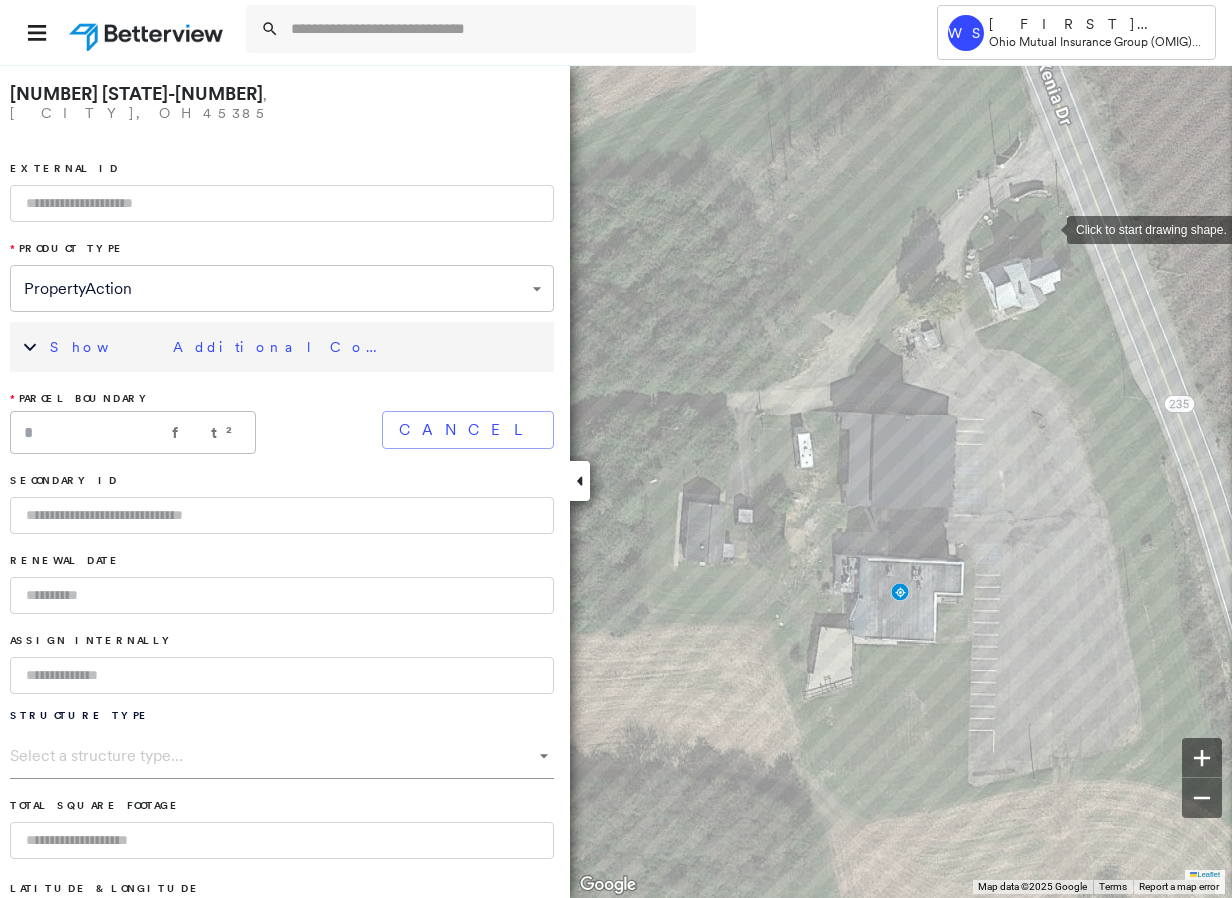 click at bounding box center [1047, 228] 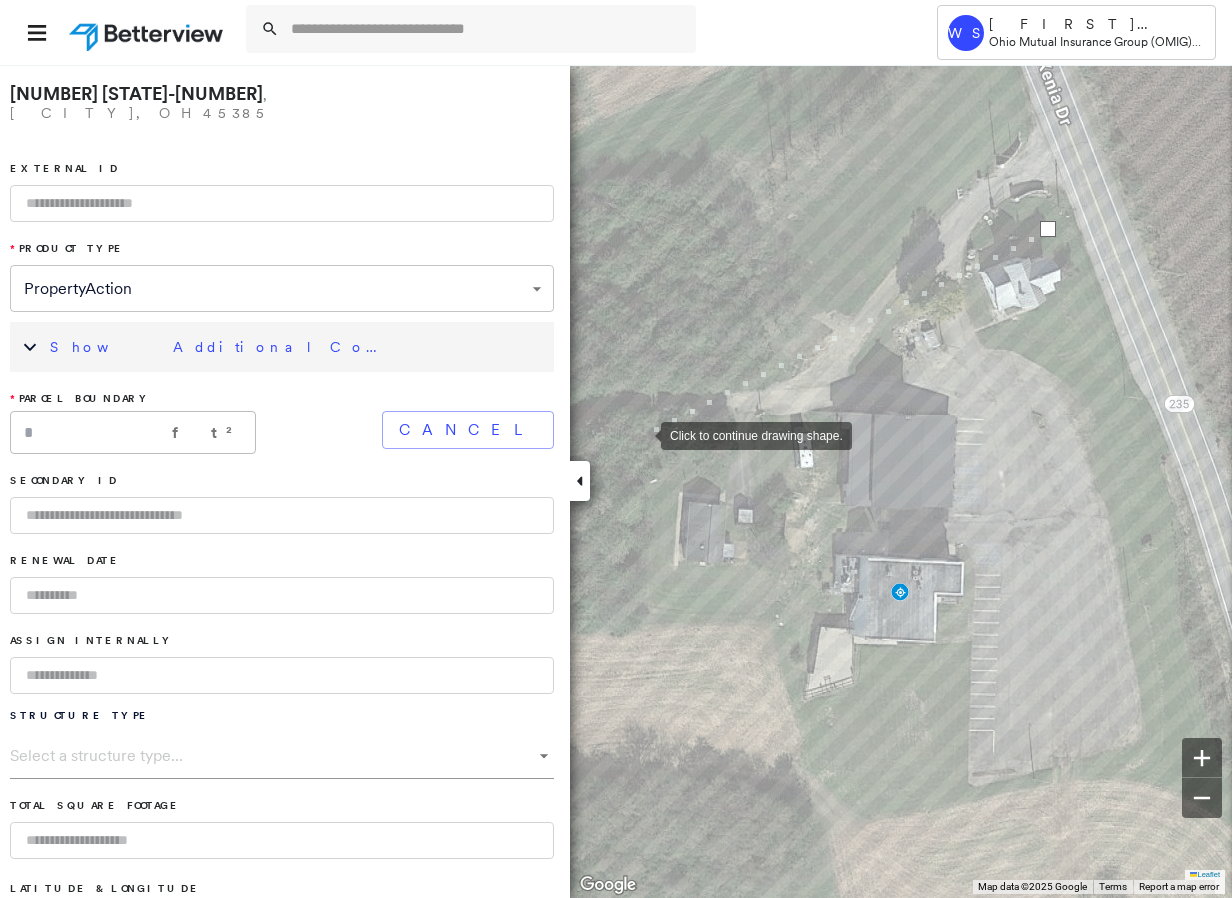 click at bounding box center (641, 434) 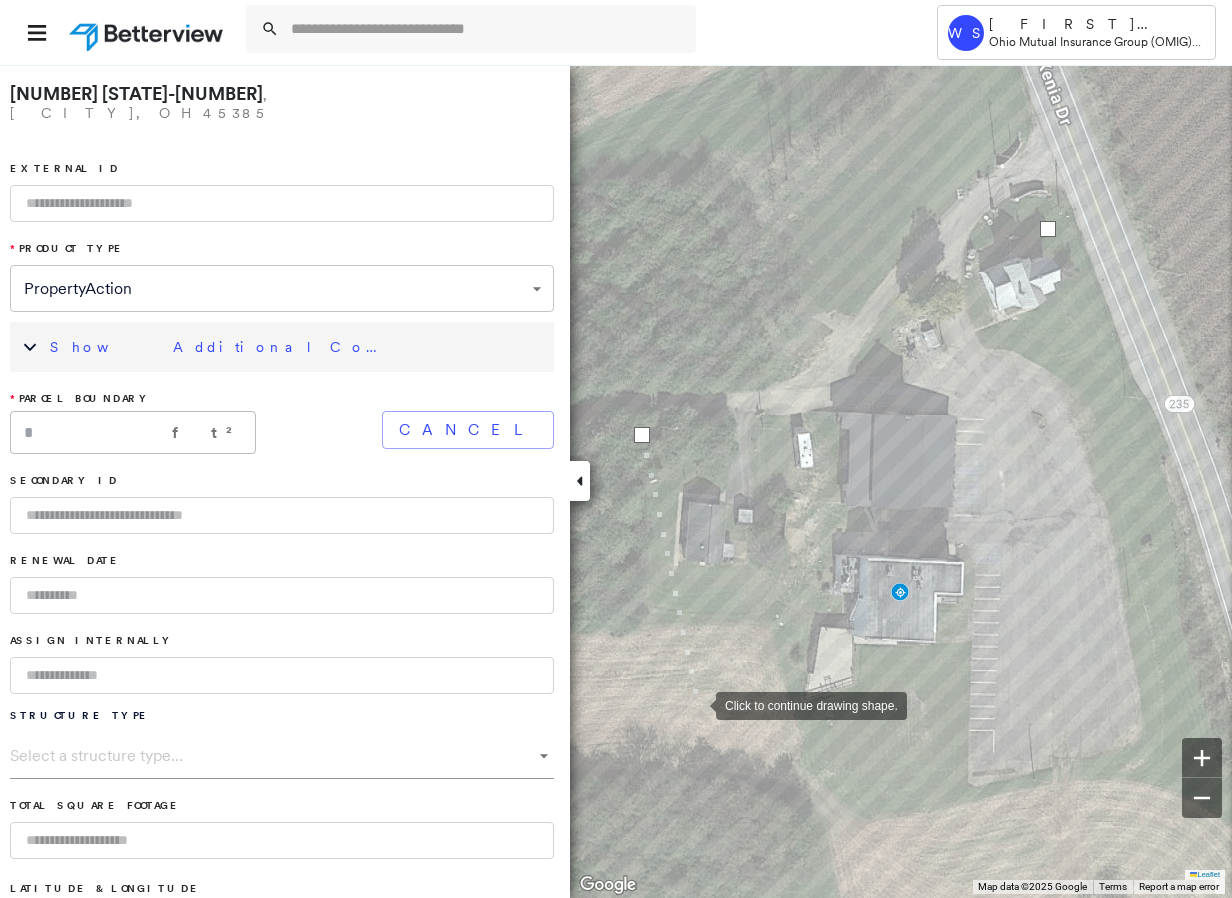 click at bounding box center (696, 704) 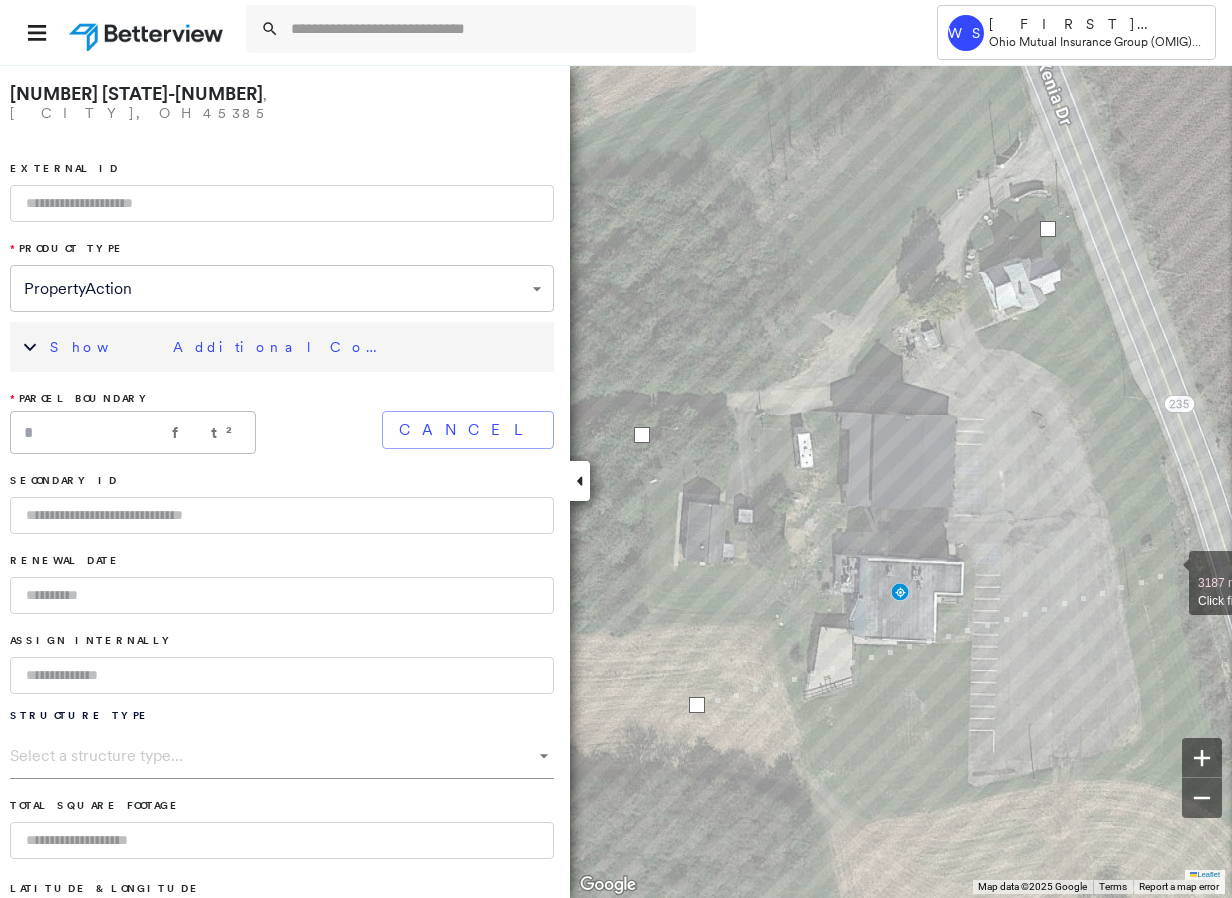click at bounding box center [1169, 572] 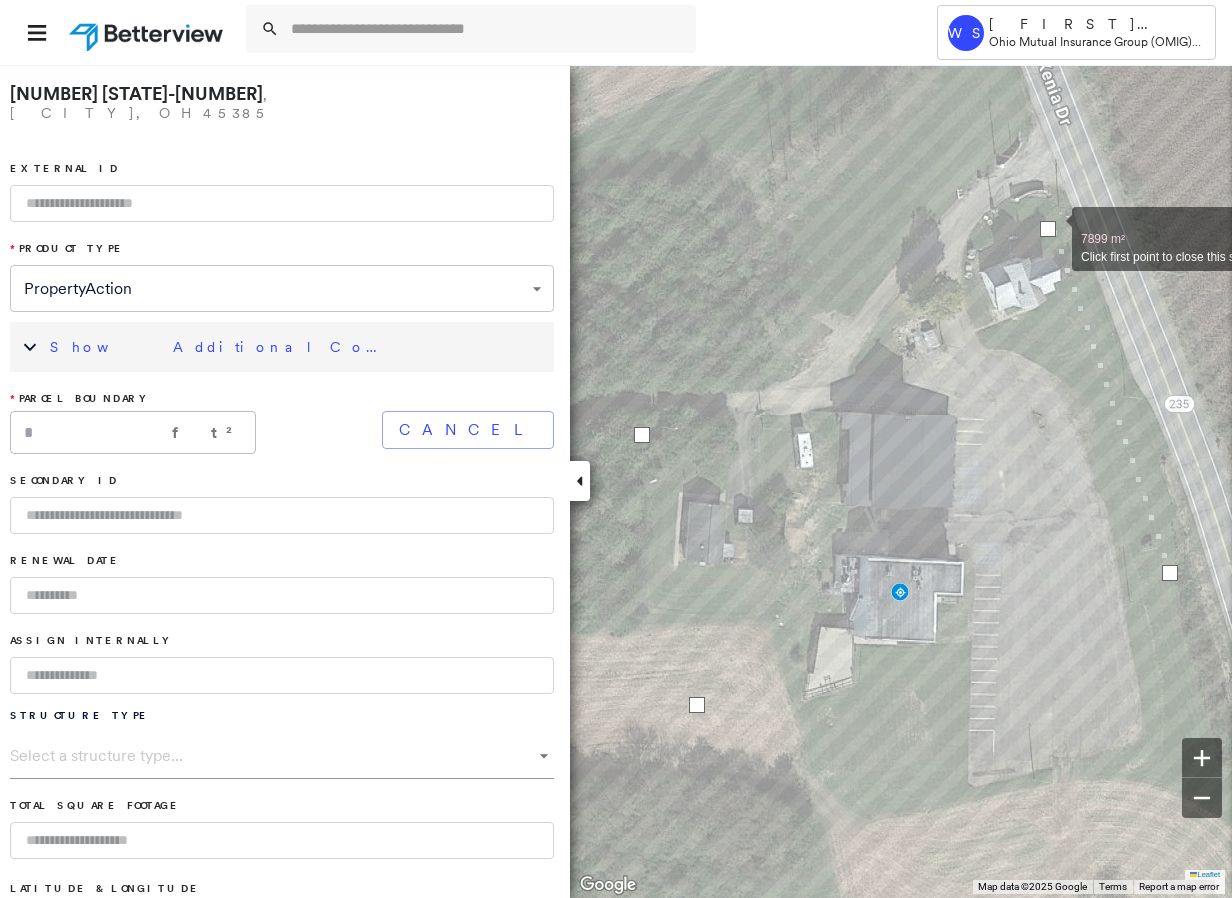 click at bounding box center [1048, 229] 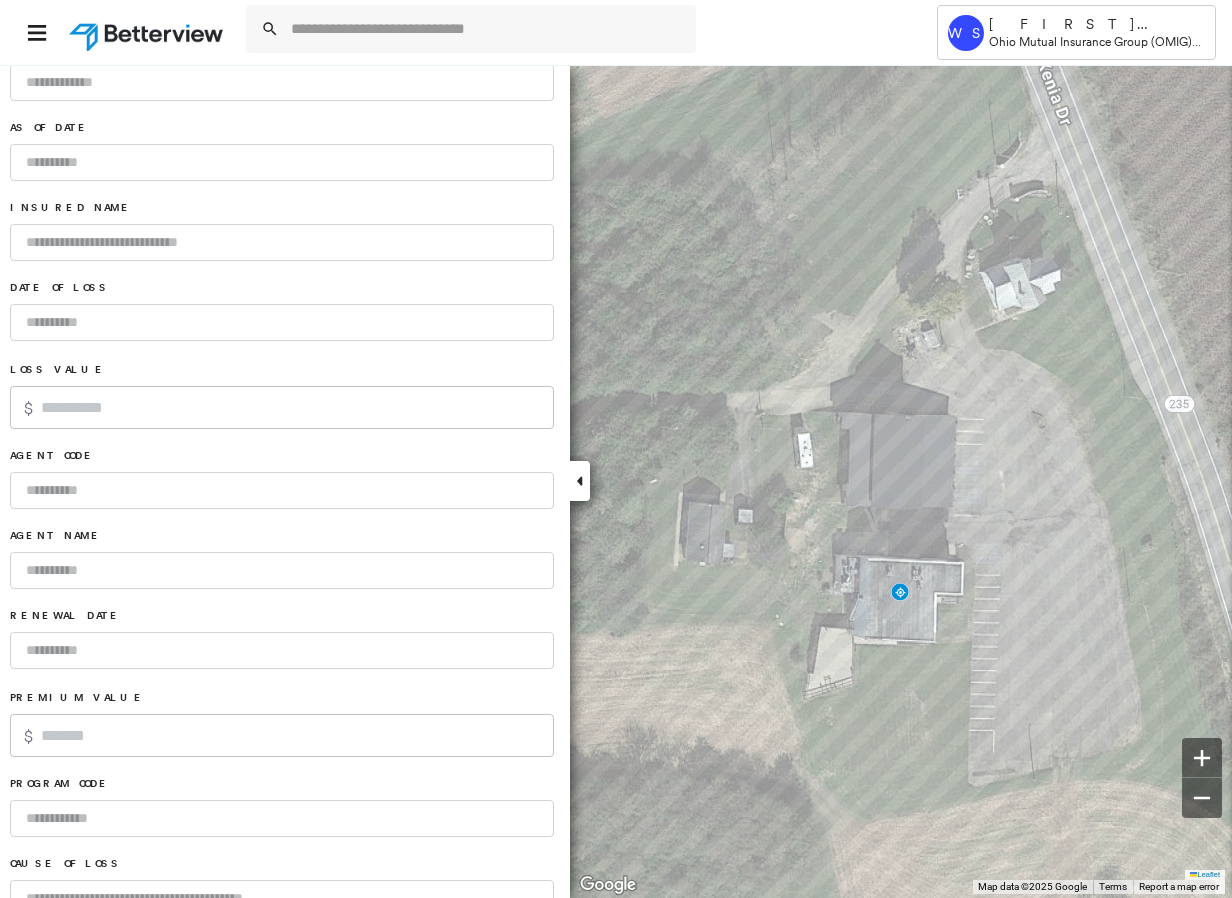 scroll, scrollTop: 1155, scrollLeft: 0, axis: vertical 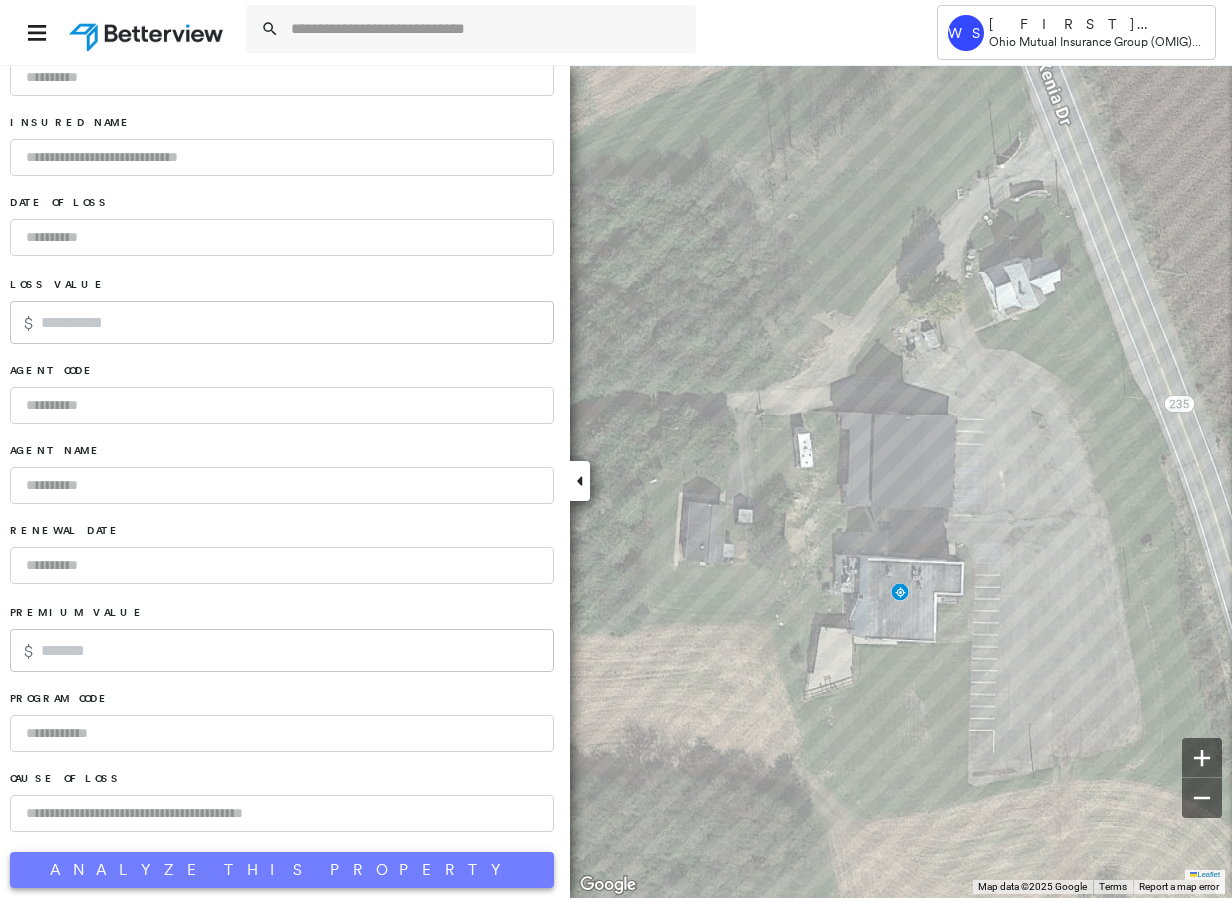 drag, startPoint x: 344, startPoint y: 863, endPoint x: 355, endPoint y: 867, distance: 11.7046995 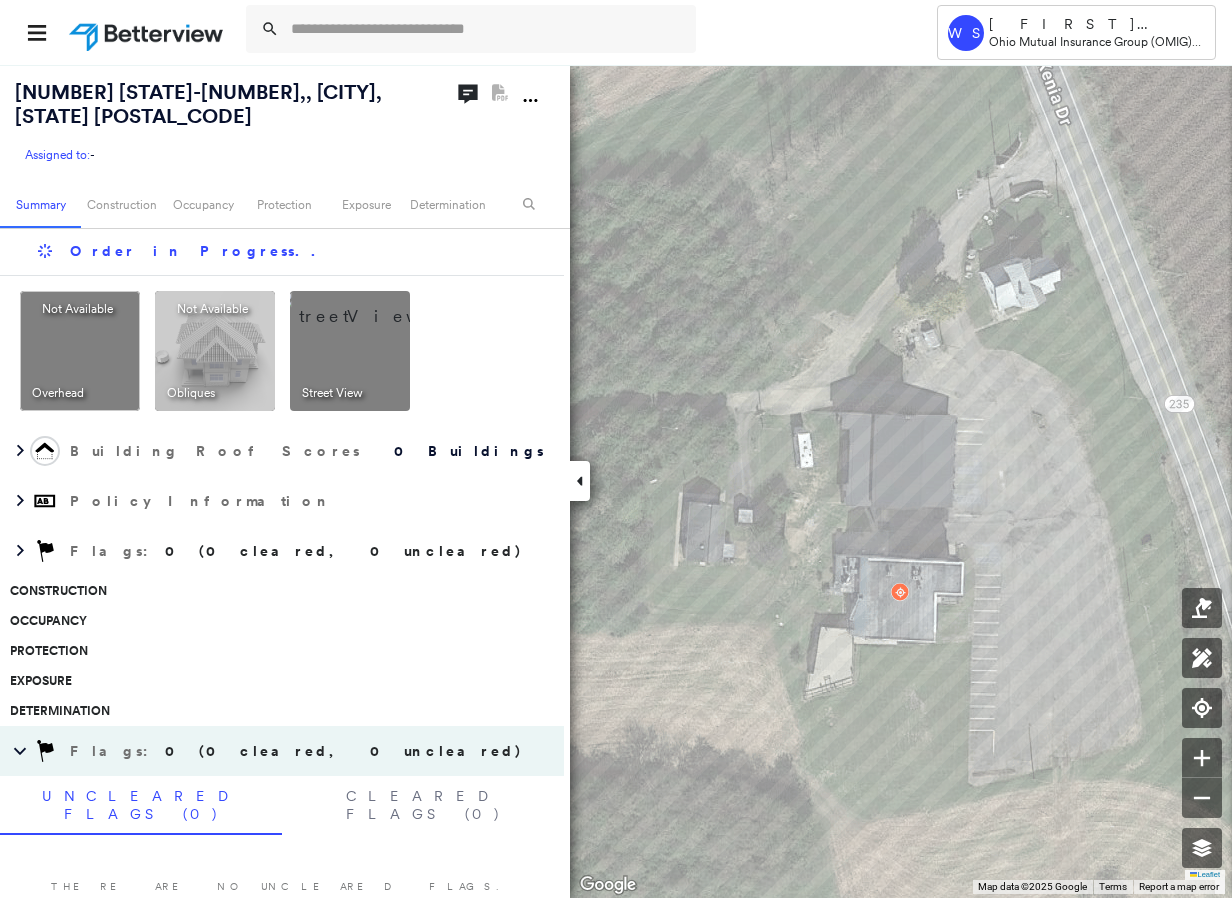 scroll, scrollTop: 0, scrollLeft: 0, axis: both 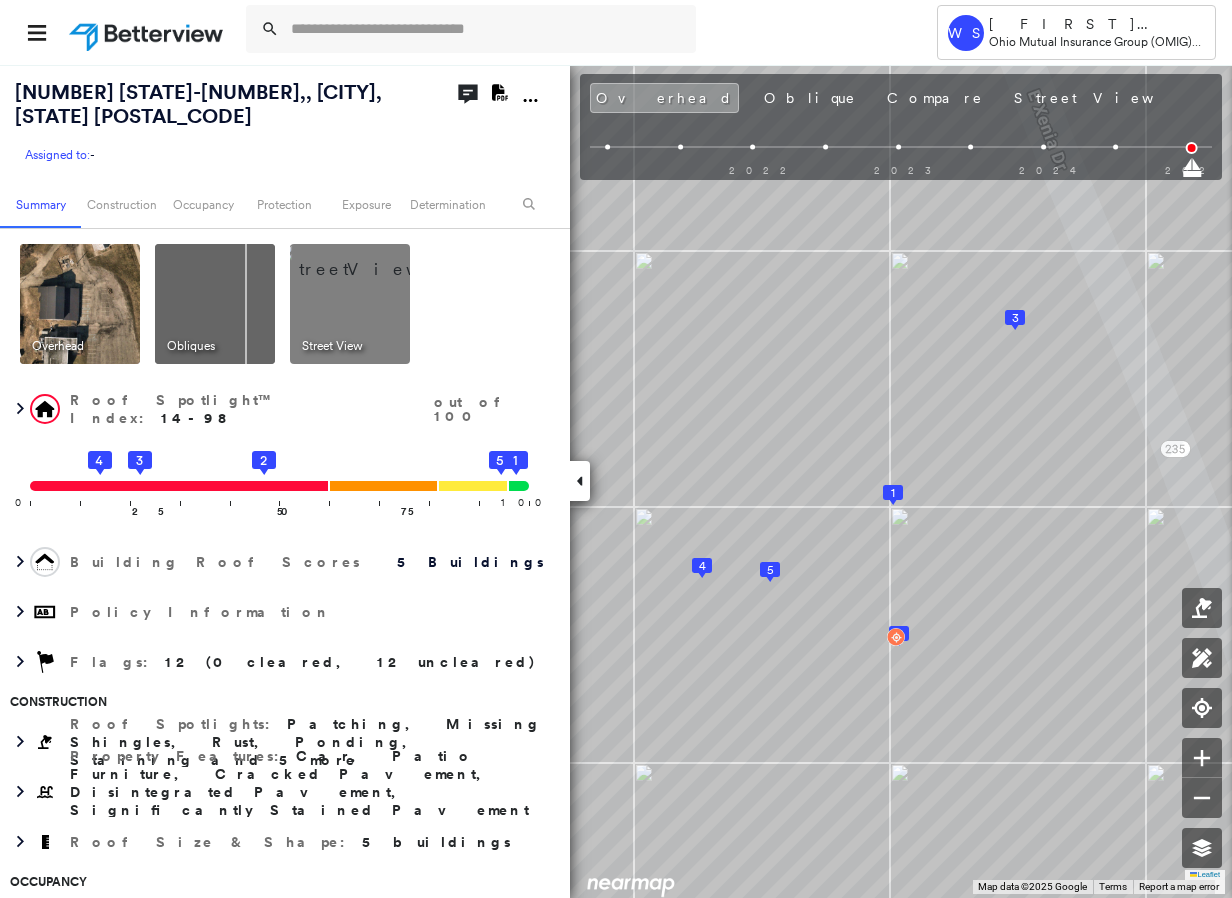 click on "Download PDF Report" 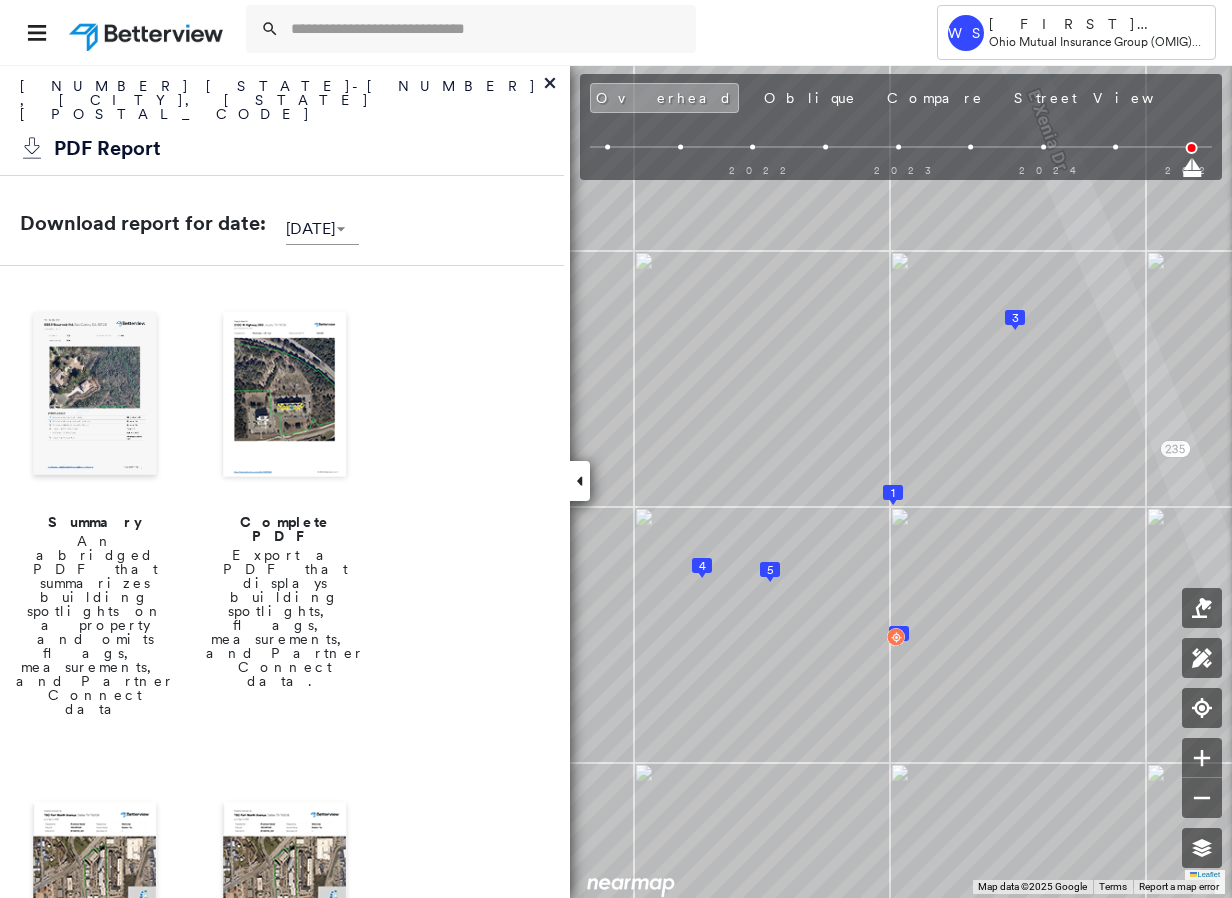 click on "An abridged PDF that summarizes building spotlights on a property and omits flags, measurements, and Partner Connect data" at bounding box center [95, 625] 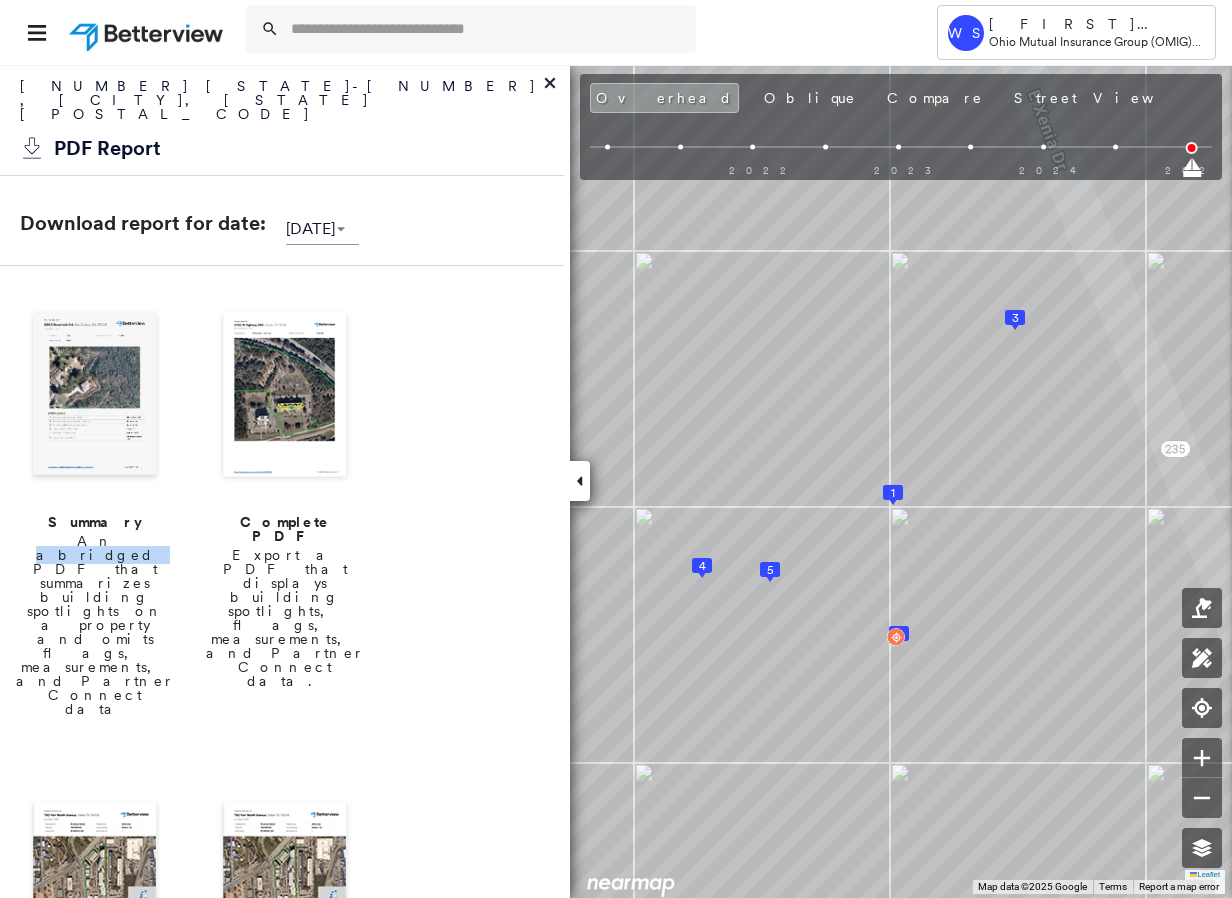 click on "An abridged PDF that summarizes building spotlights on a property and omits flags, measurements, and Partner Connect data" at bounding box center [95, 625] 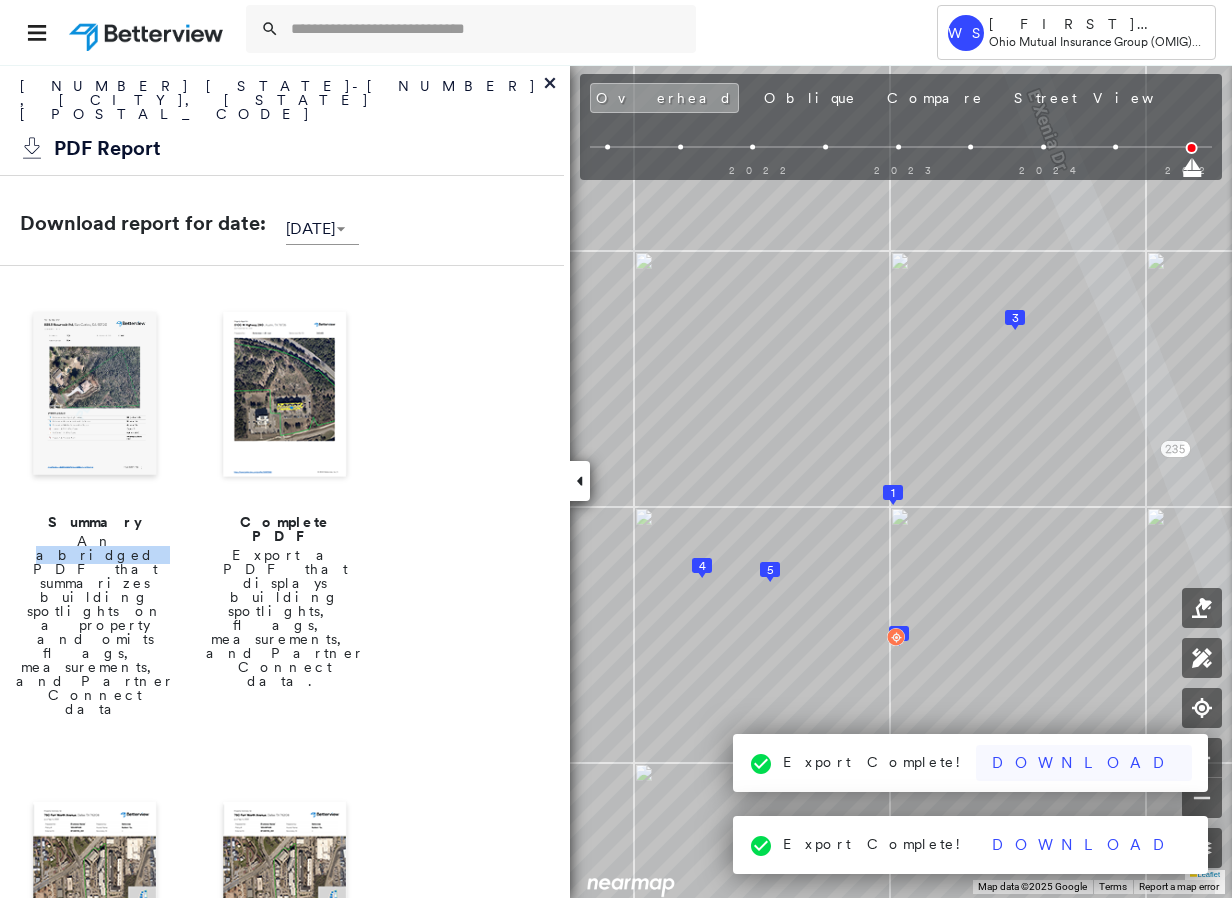 click on "Download" at bounding box center (1084, 763) 